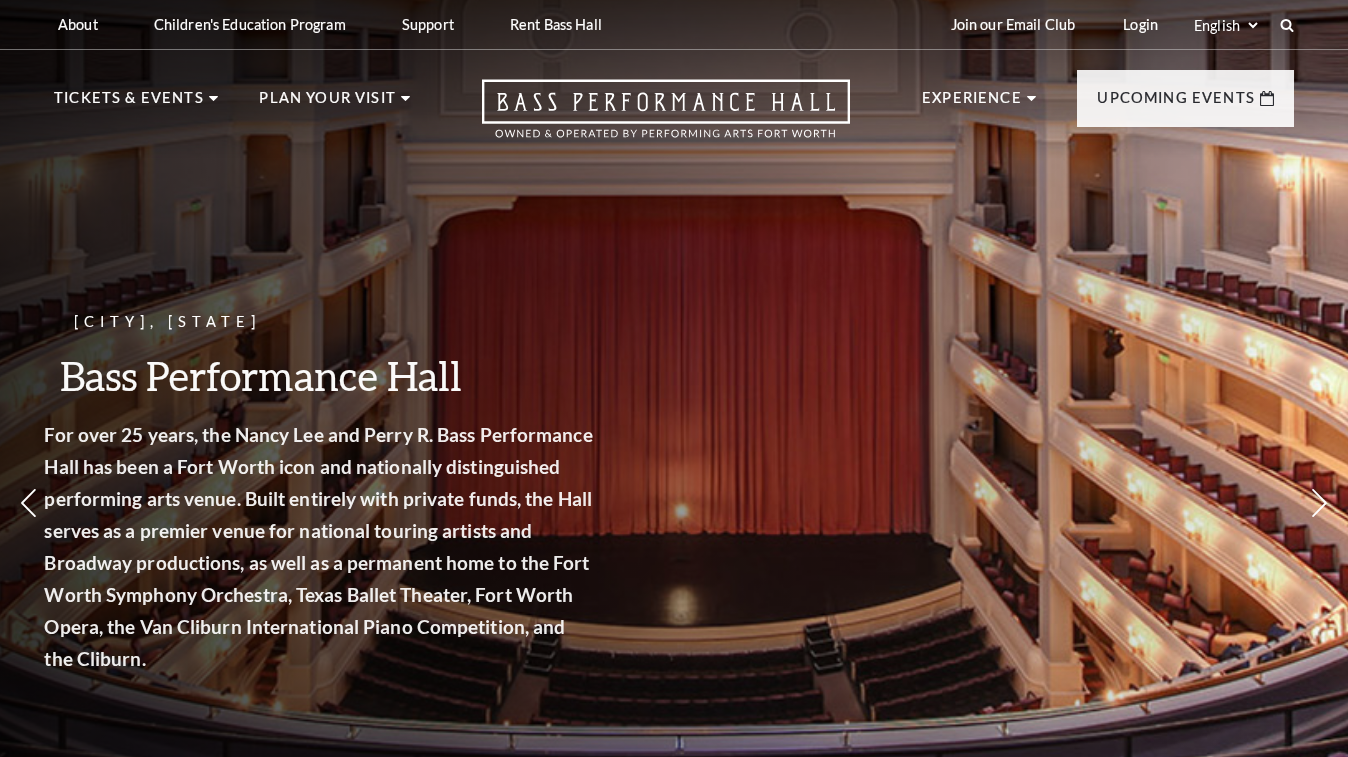 scroll, scrollTop: 0, scrollLeft: 0, axis: both 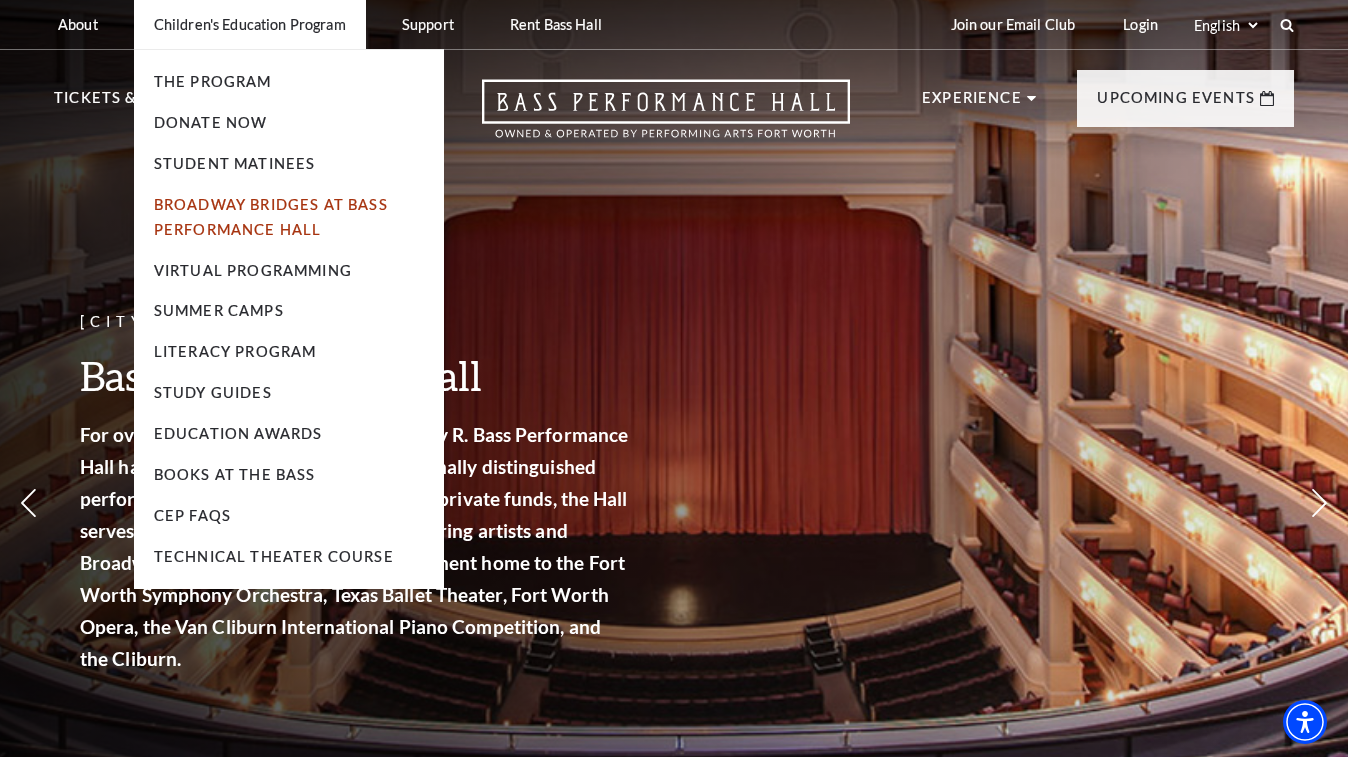 click on "Broadway Bridges at Bass Performance Hall" at bounding box center [271, 217] 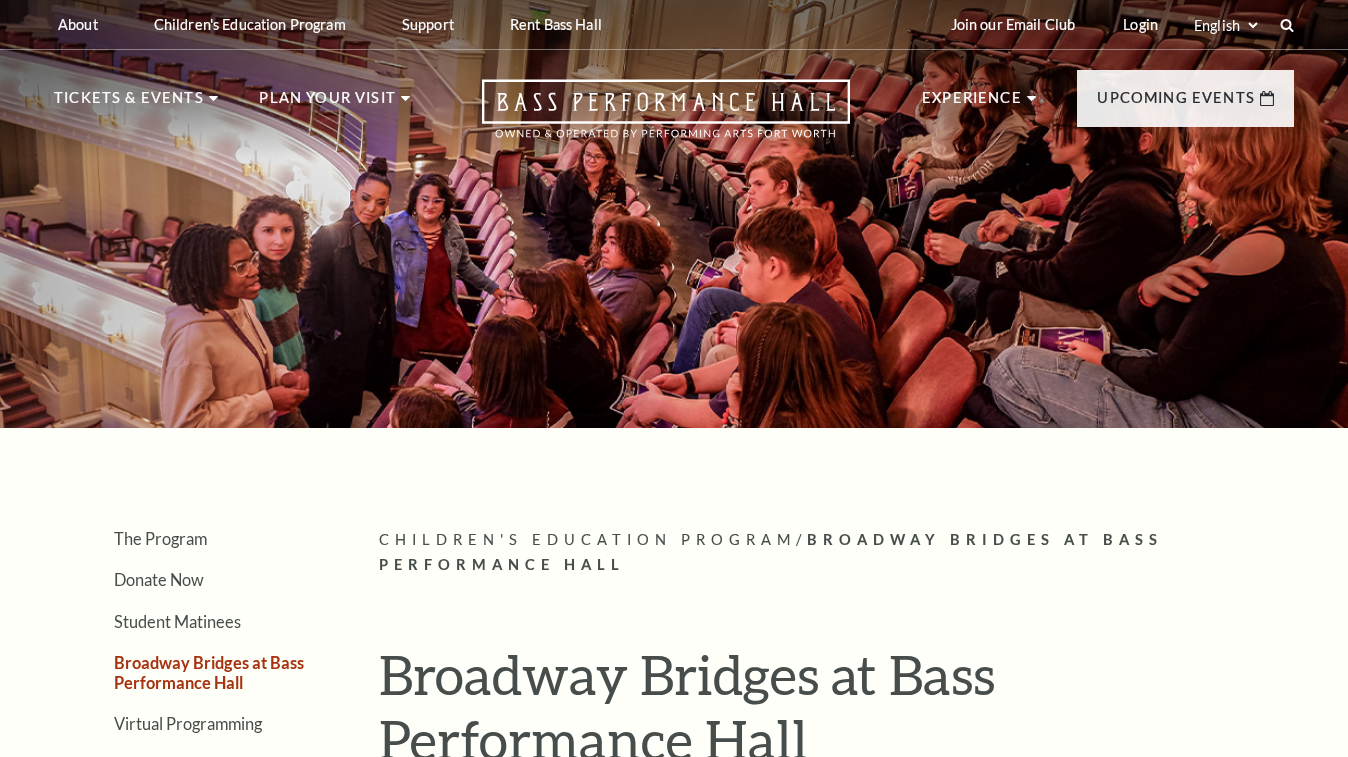 scroll, scrollTop: 0, scrollLeft: 0, axis: both 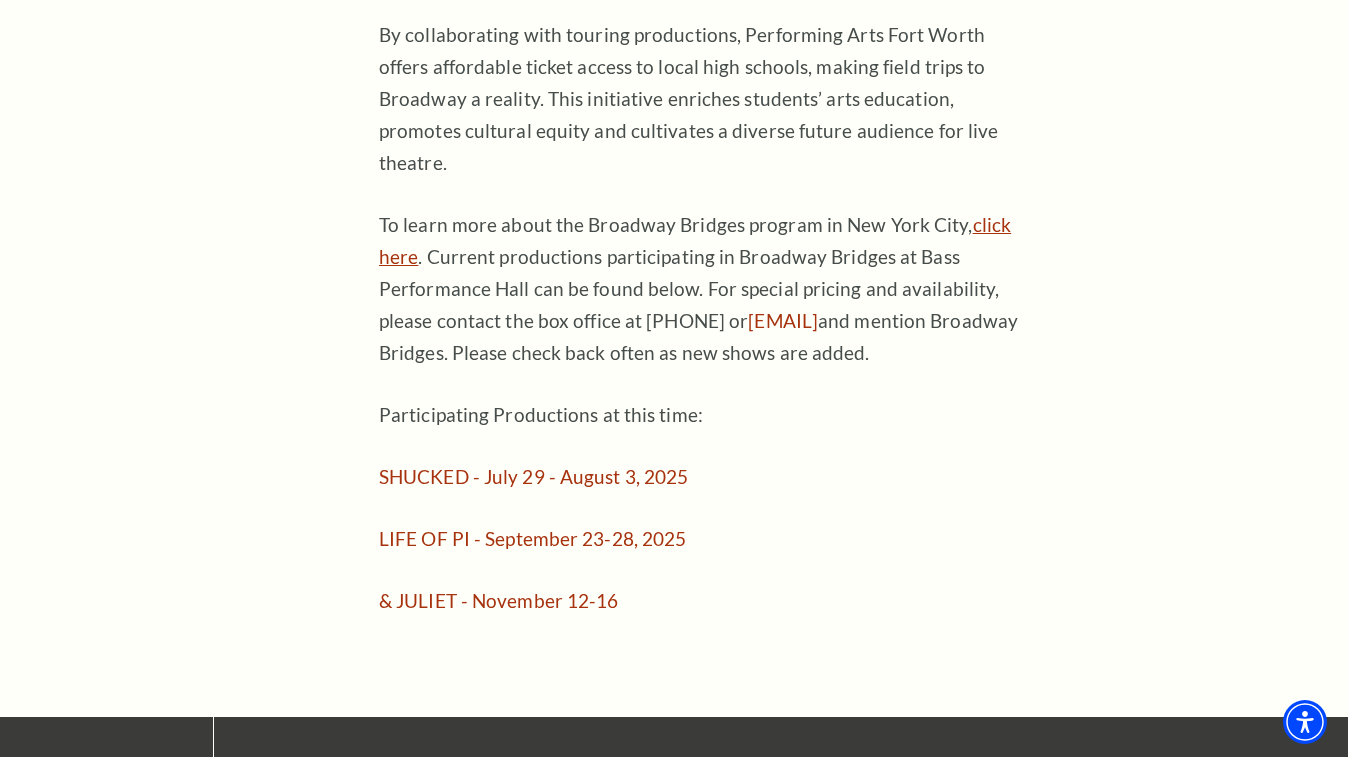 click on "click here" at bounding box center (695, 240) 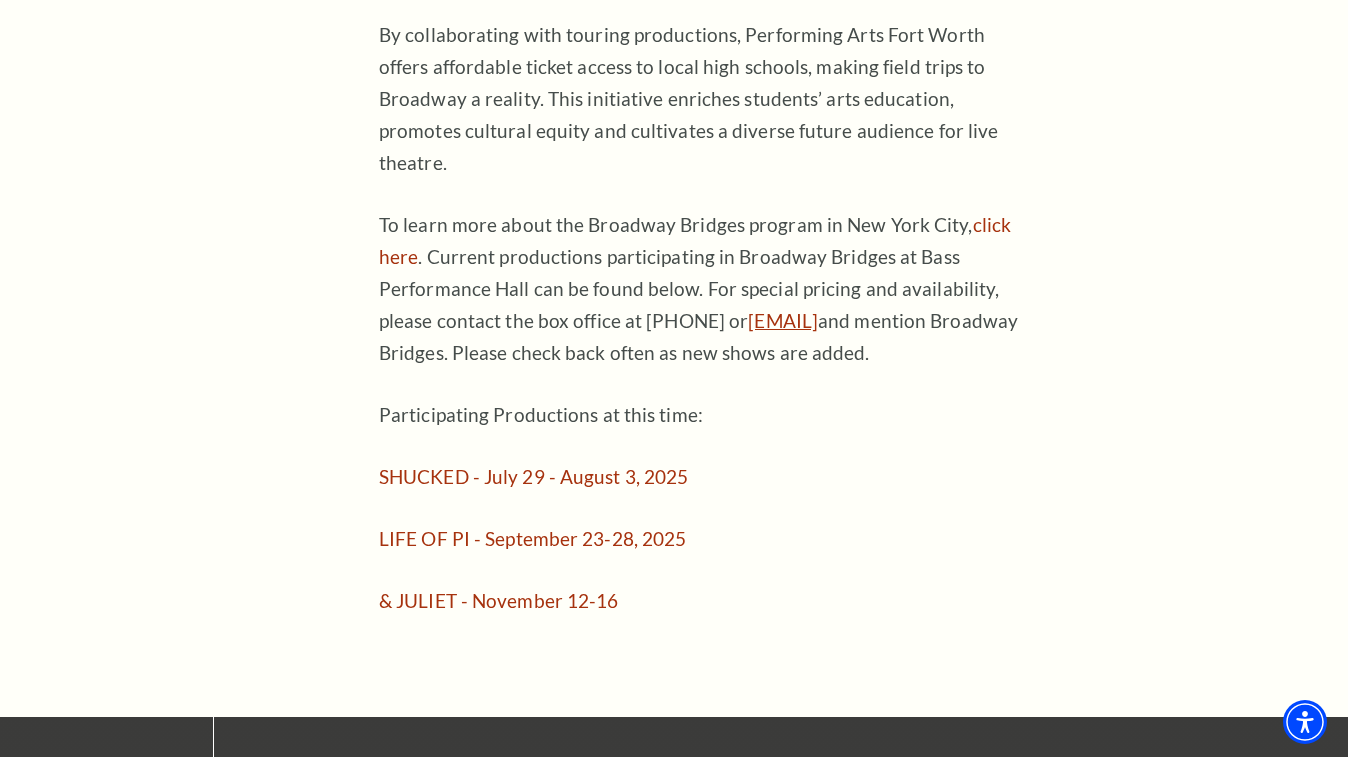 click on "boxoffice@basshall.com" at bounding box center (783, 320) 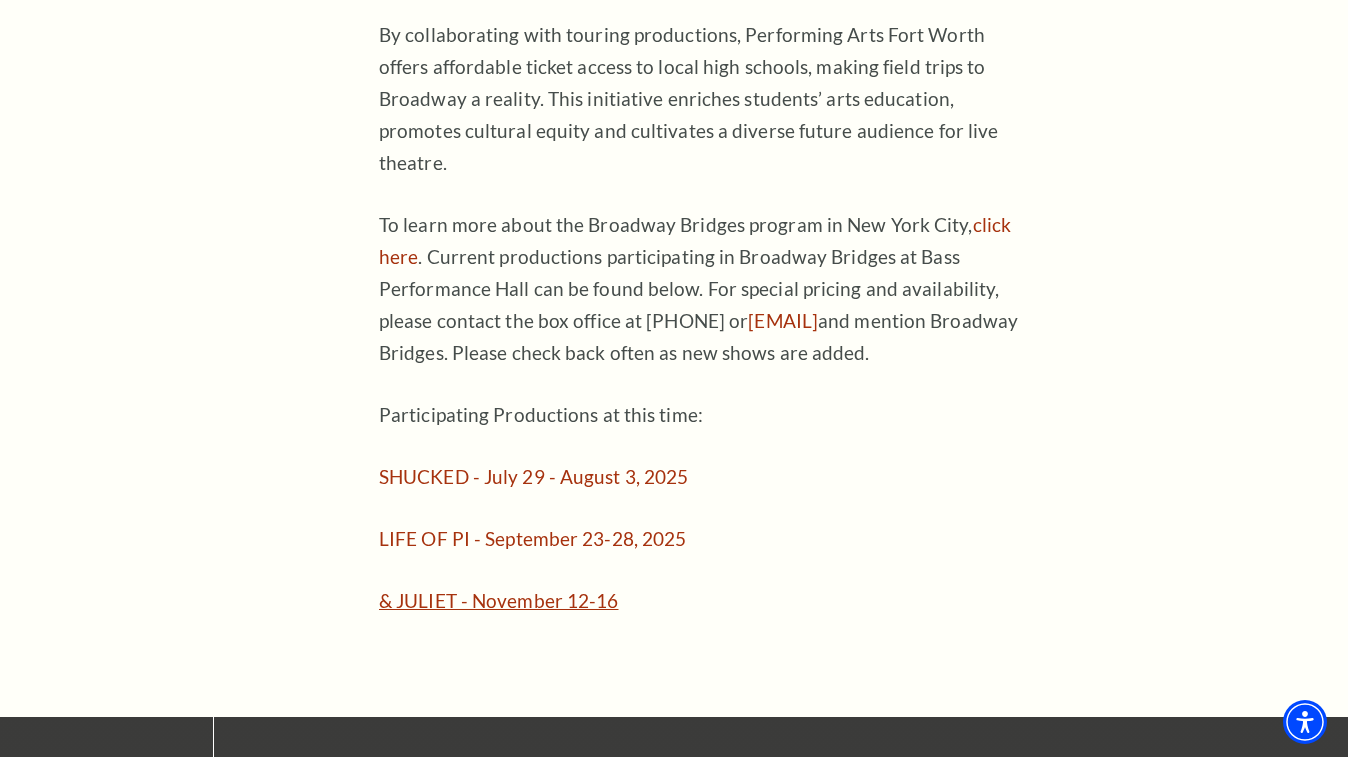 click on "& JULIET - November 12-16" at bounding box center [499, 600] 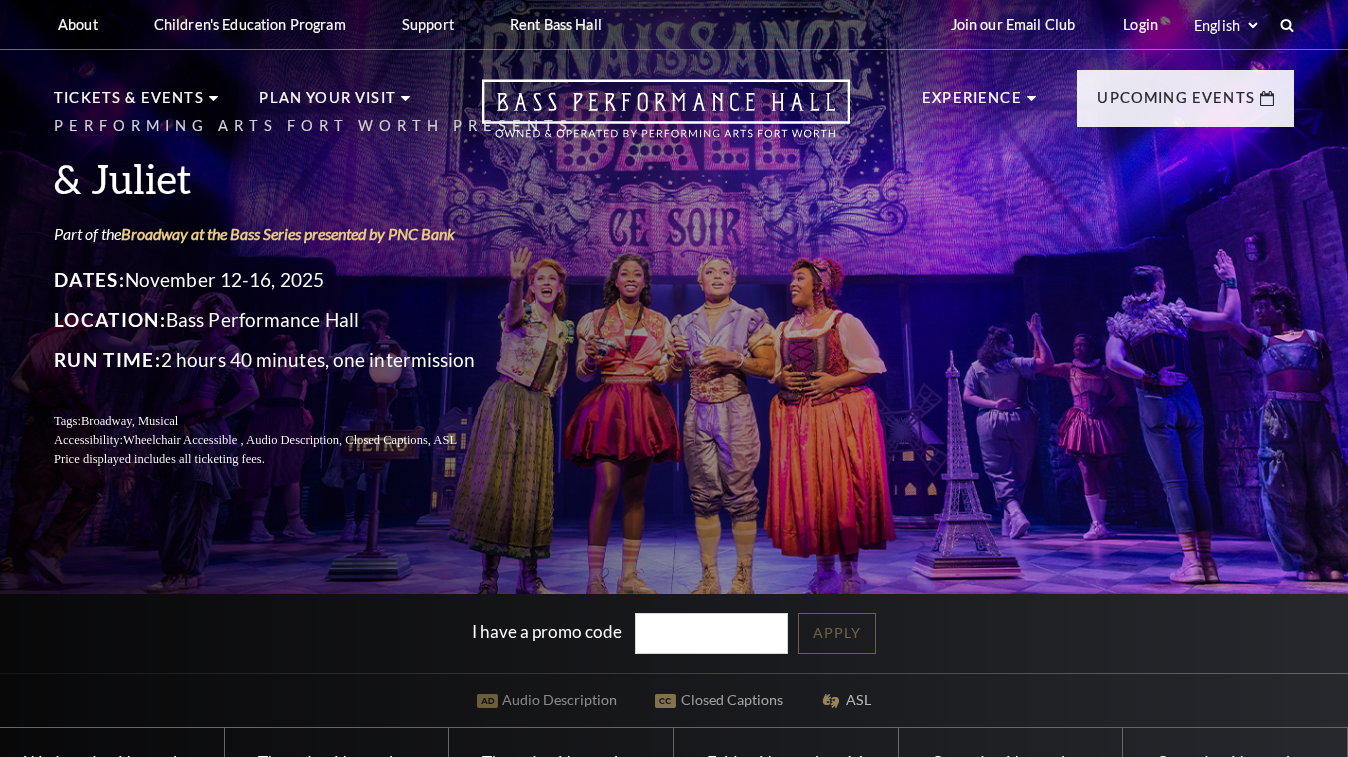 scroll, scrollTop: 0, scrollLeft: 0, axis: both 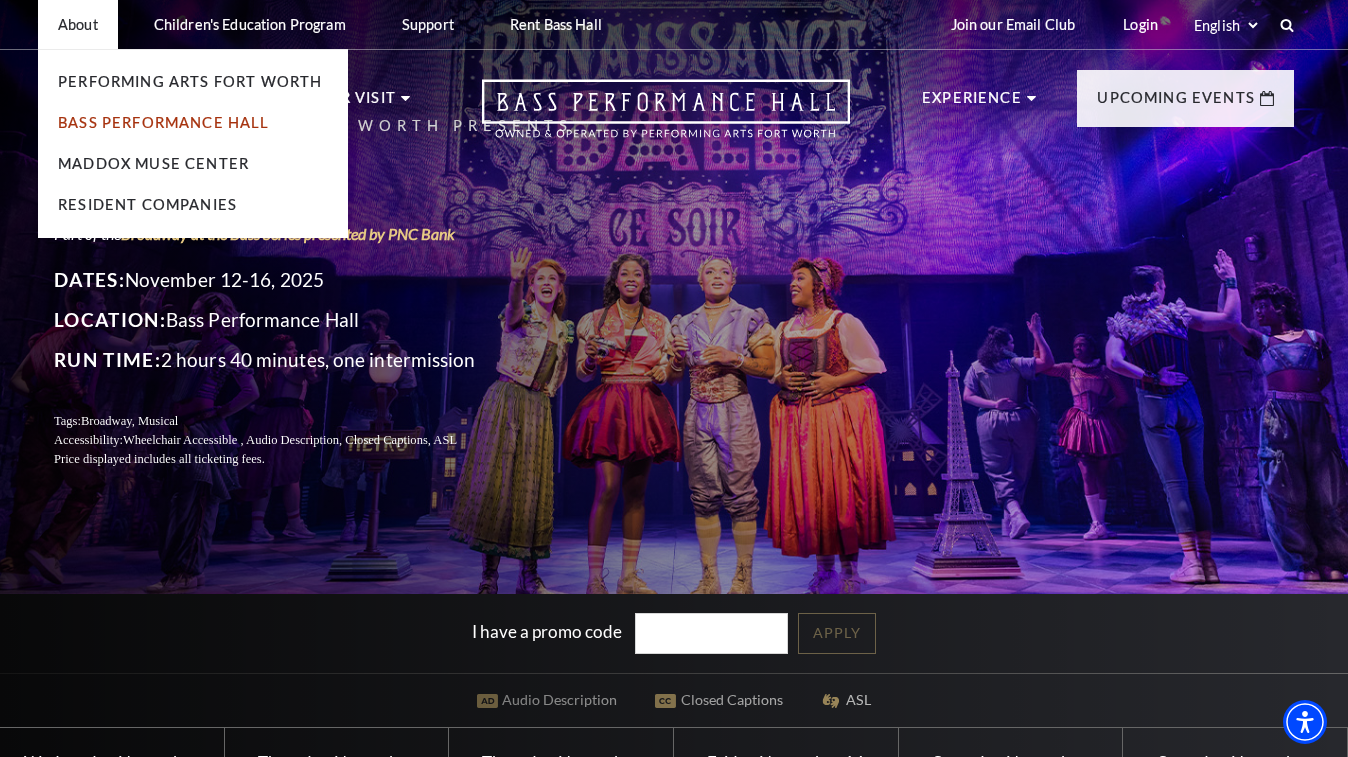 click on "Bass Performance Hall" at bounding box center [164, 122] 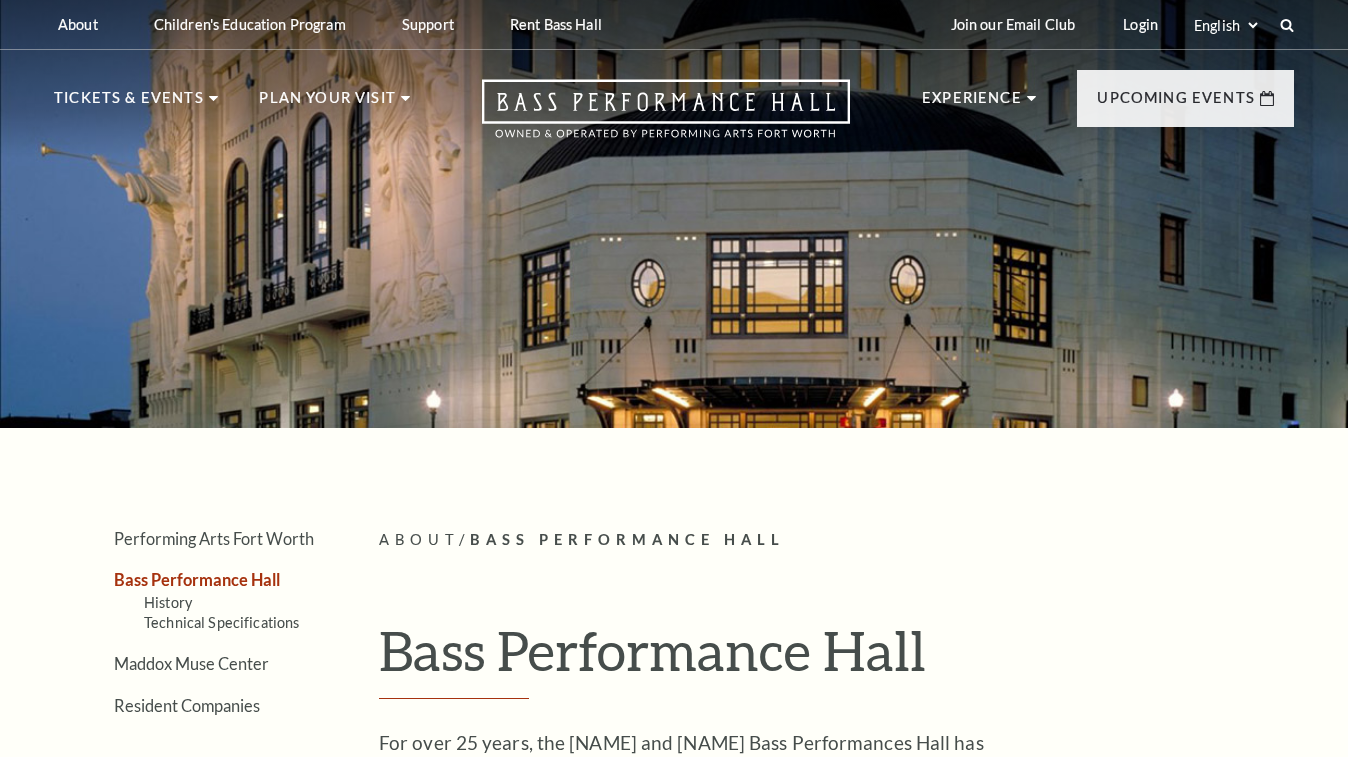 scroll, scrollTop: 0, scrollLeft: 0, axis: both 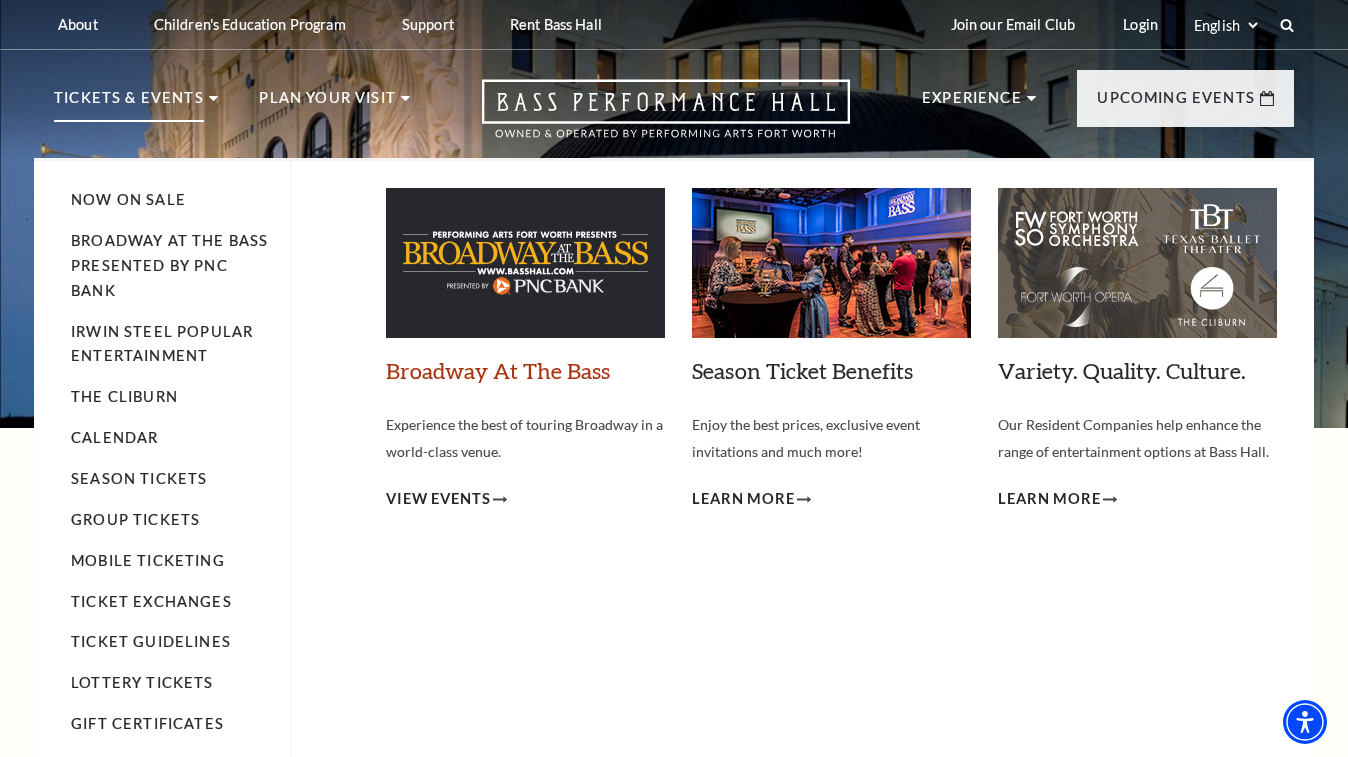 click on "Broadway At The Bass" at bounding box center [498, 370] 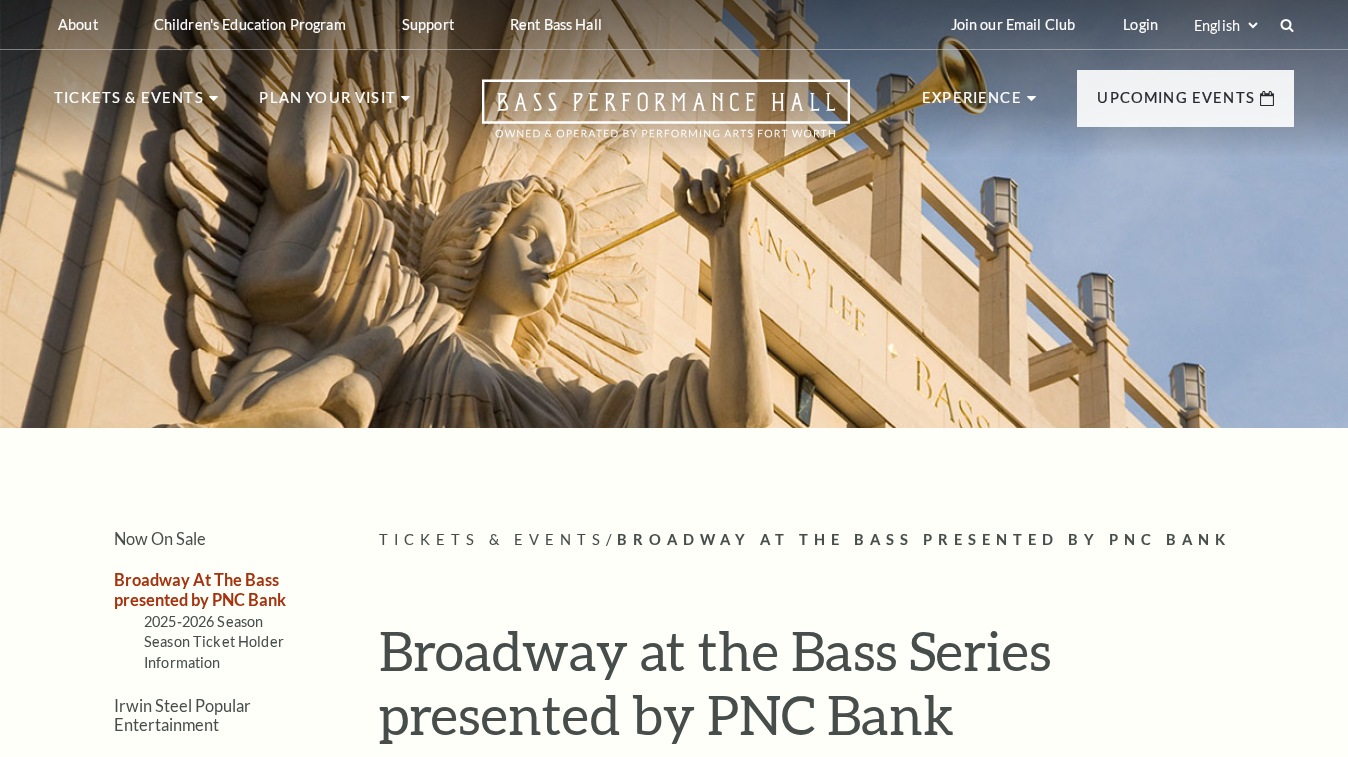 scroll, scrollTop: 0, scrollLeft: 0, axis: both 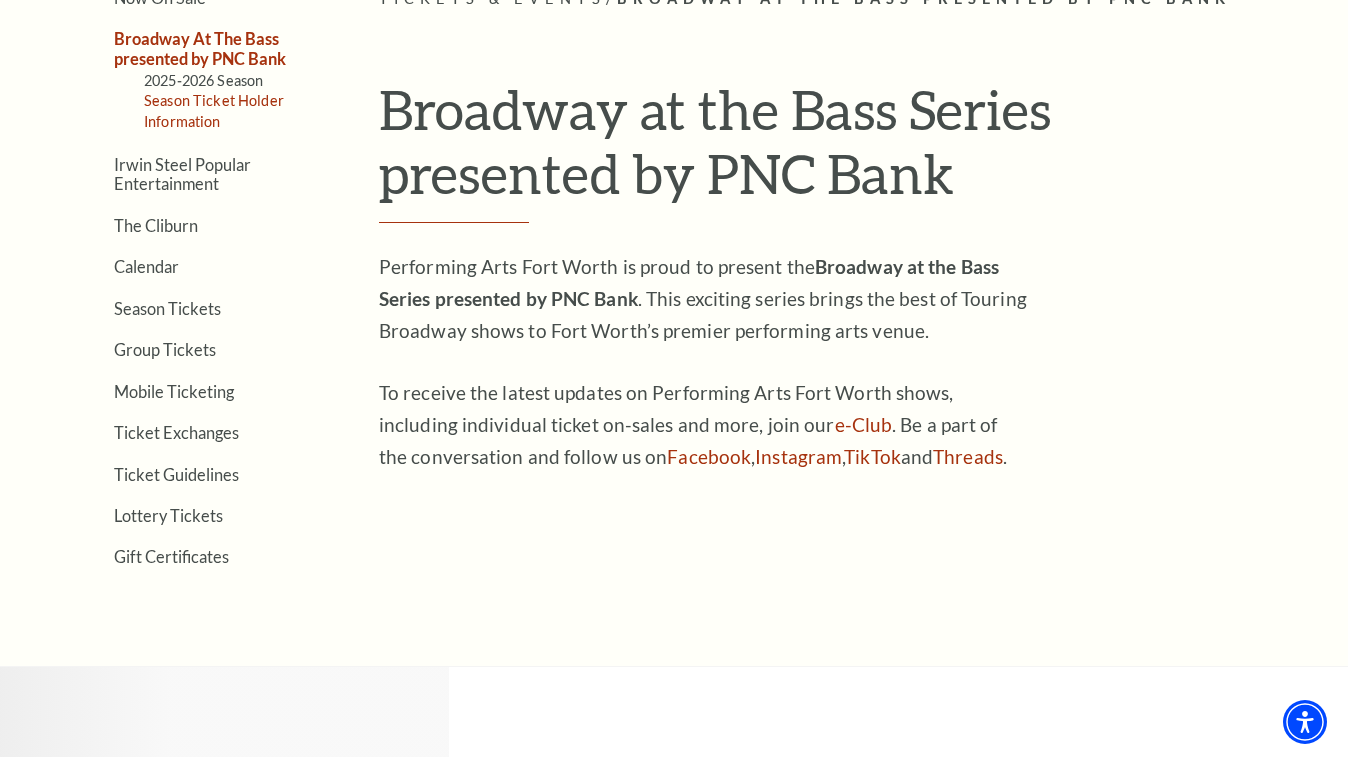 click on "Season Ticket Holder Information" at bounding box center (214, 110) 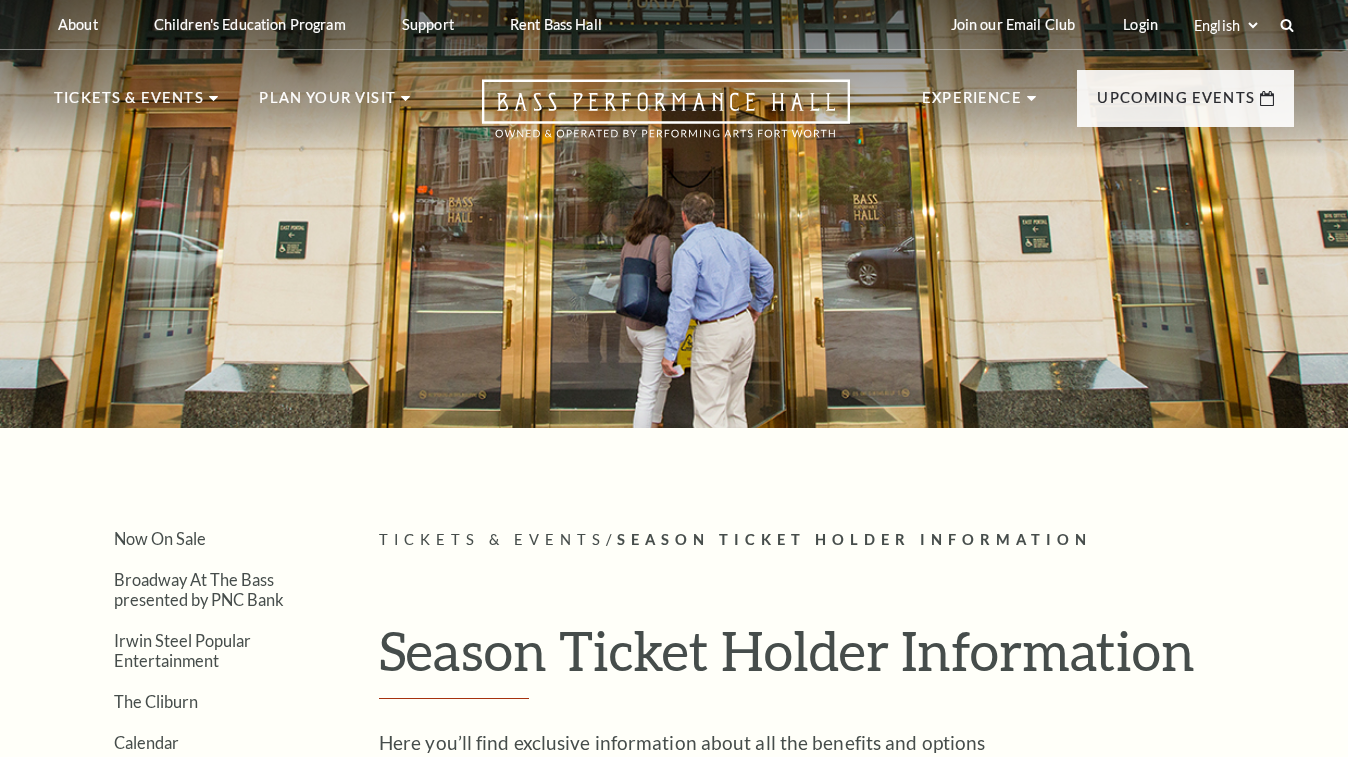 scroll, scrollTop: 0, scrollLeft: 0, axis: both 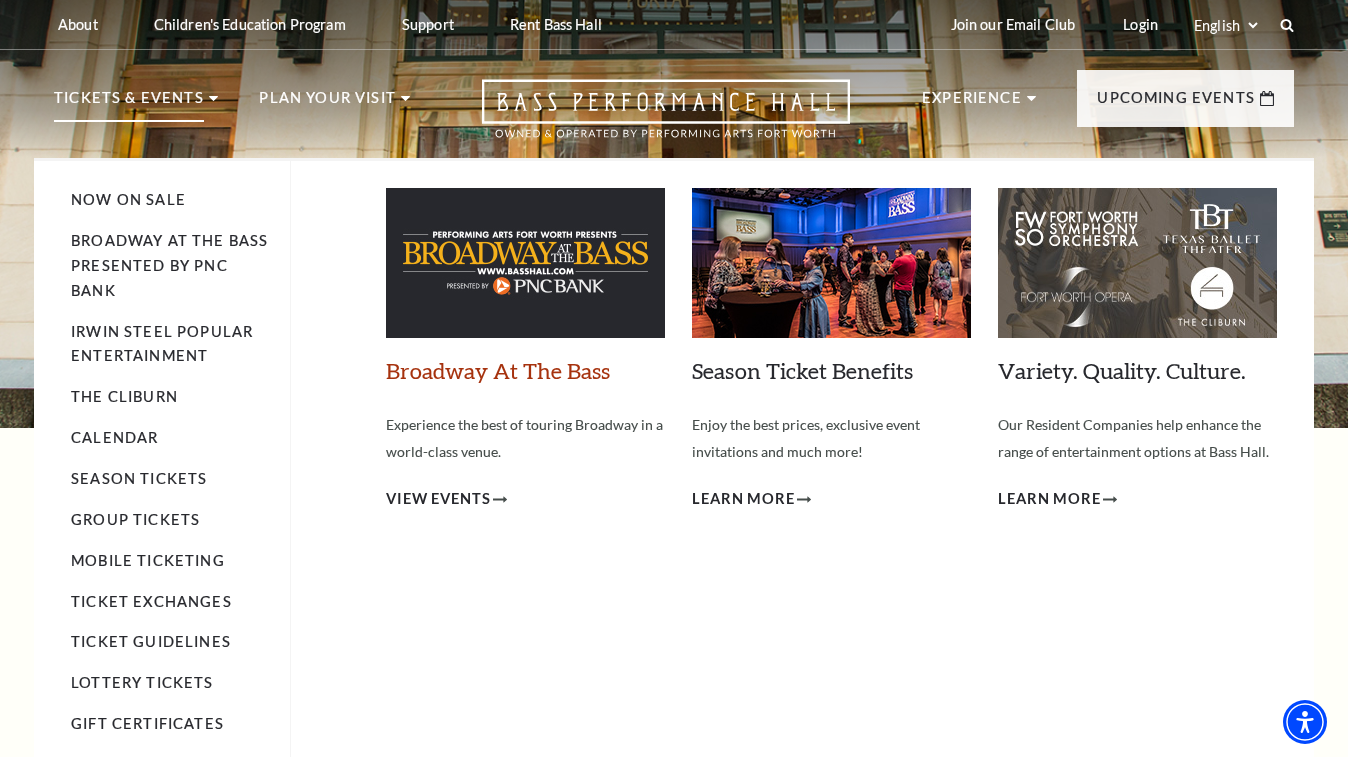 click on "Broadway At The Bass" at bounding box center [498, 370] 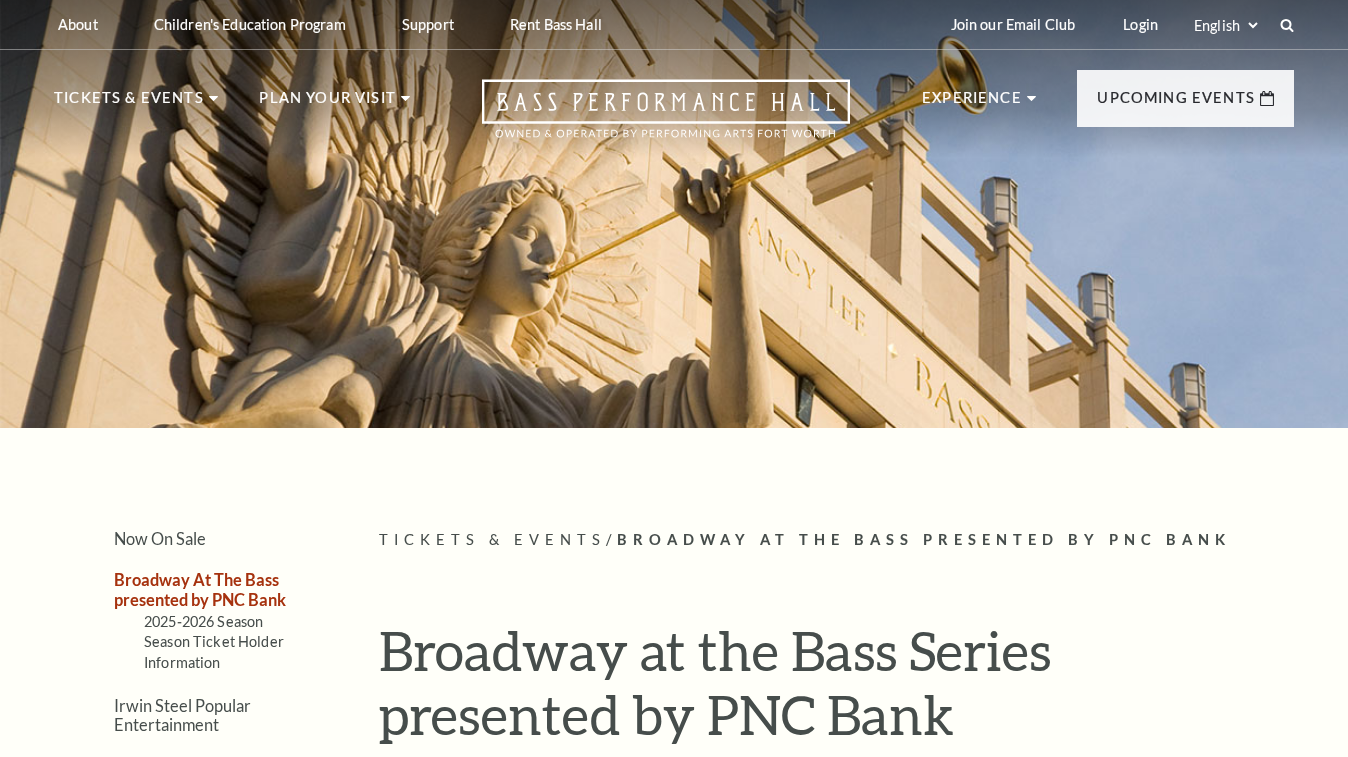 scroll, scrollTop: 0, scrollLeft: 0, axis: both 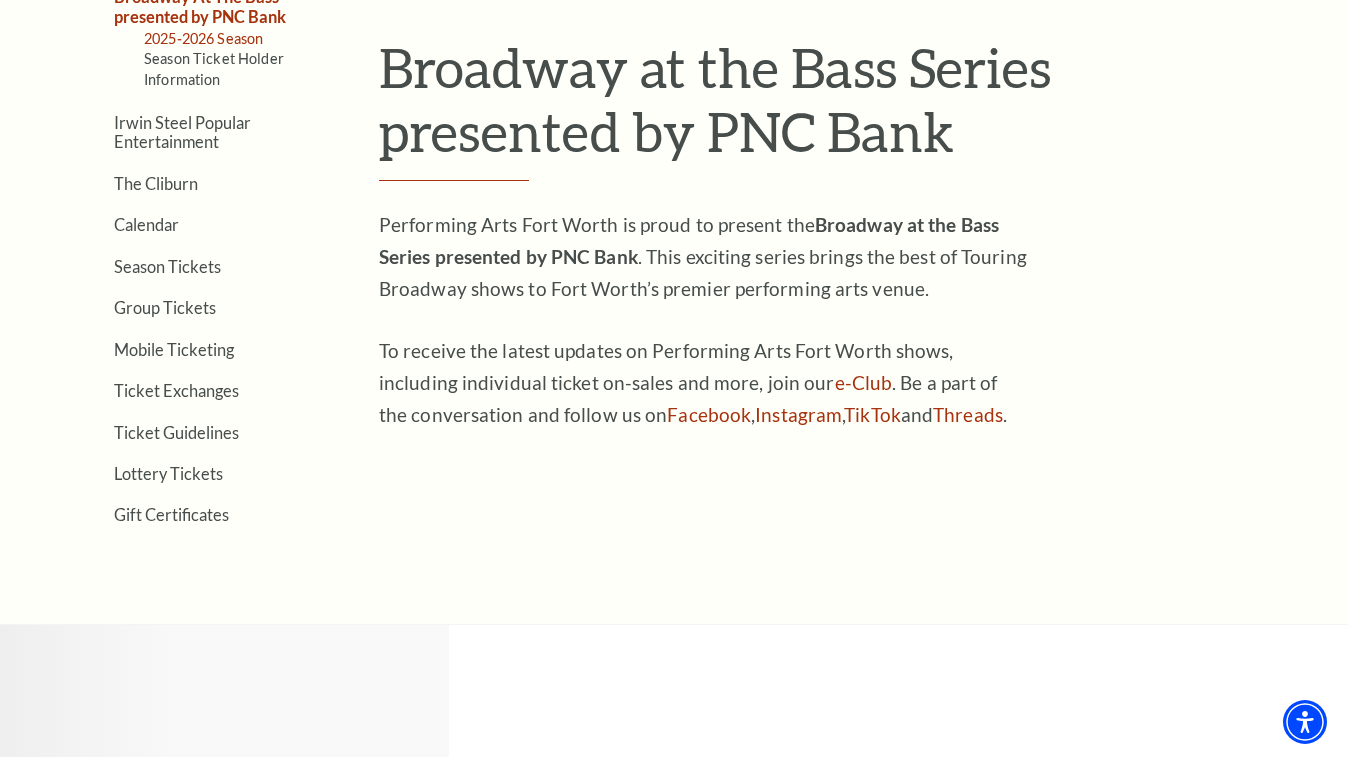 click on "2025-2026 Season" at bounding box center [203, 38] 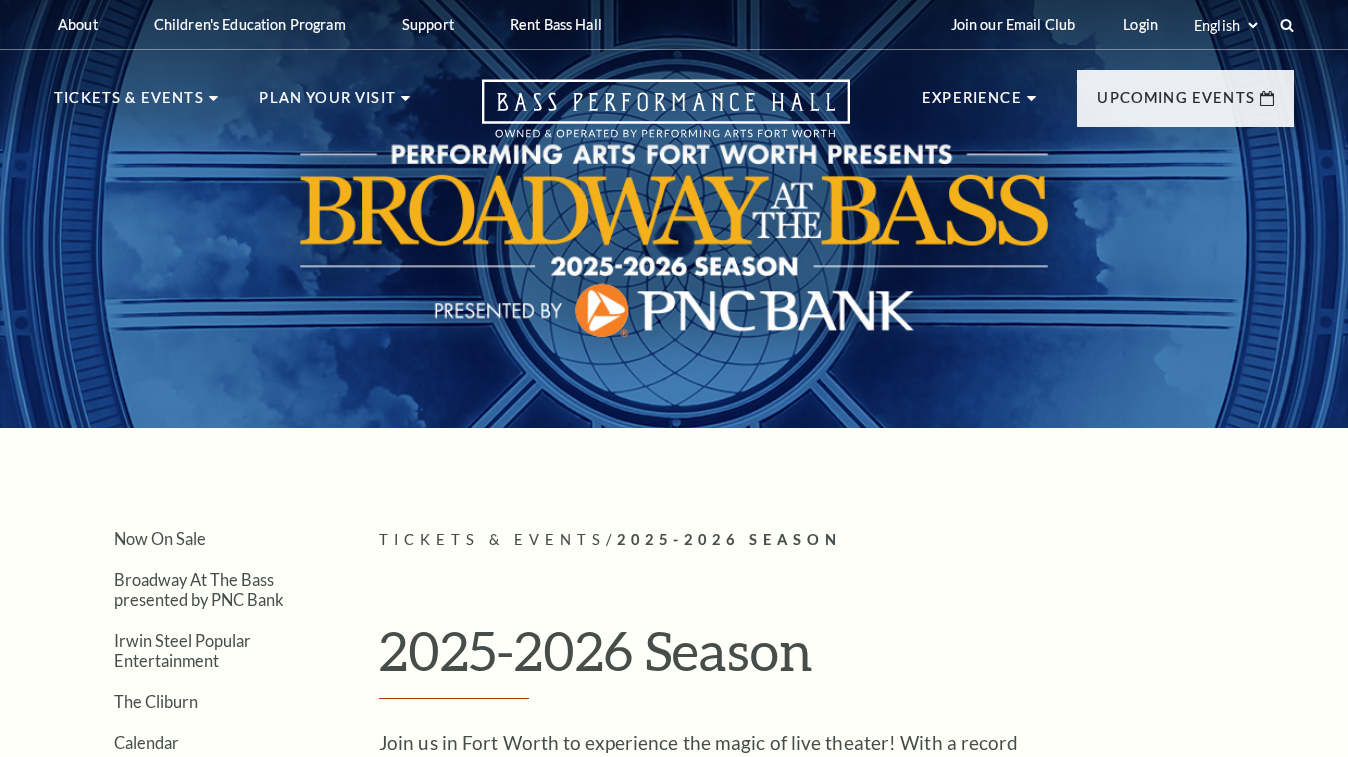 scroll, scrollTop: 0, scrollLeft: 0, axis: both 